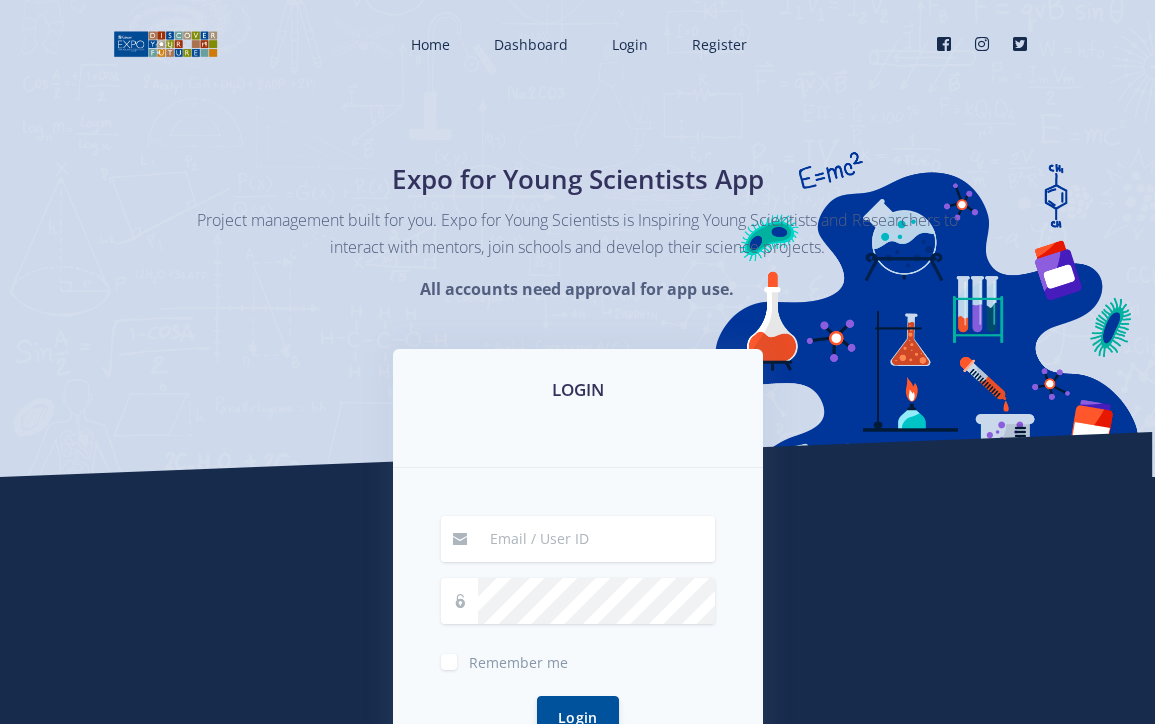scroll, scrollTop: 0, scrollLeft: 0, axis: both 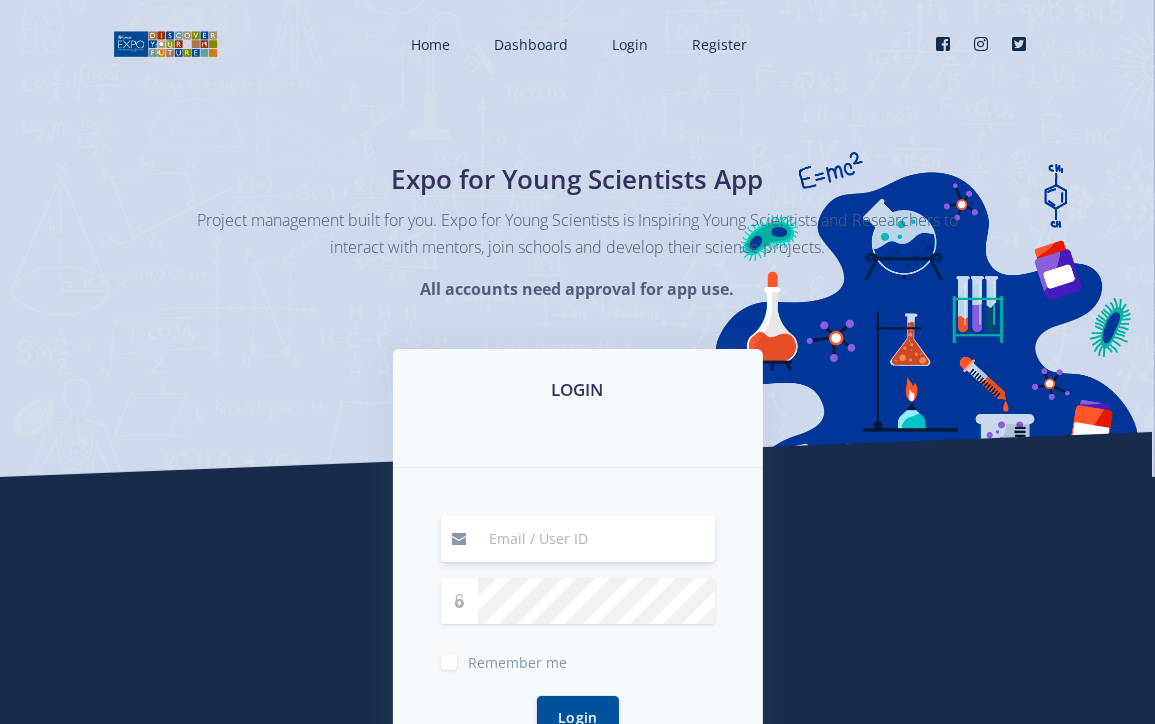 click at bounding box center [596, 539] 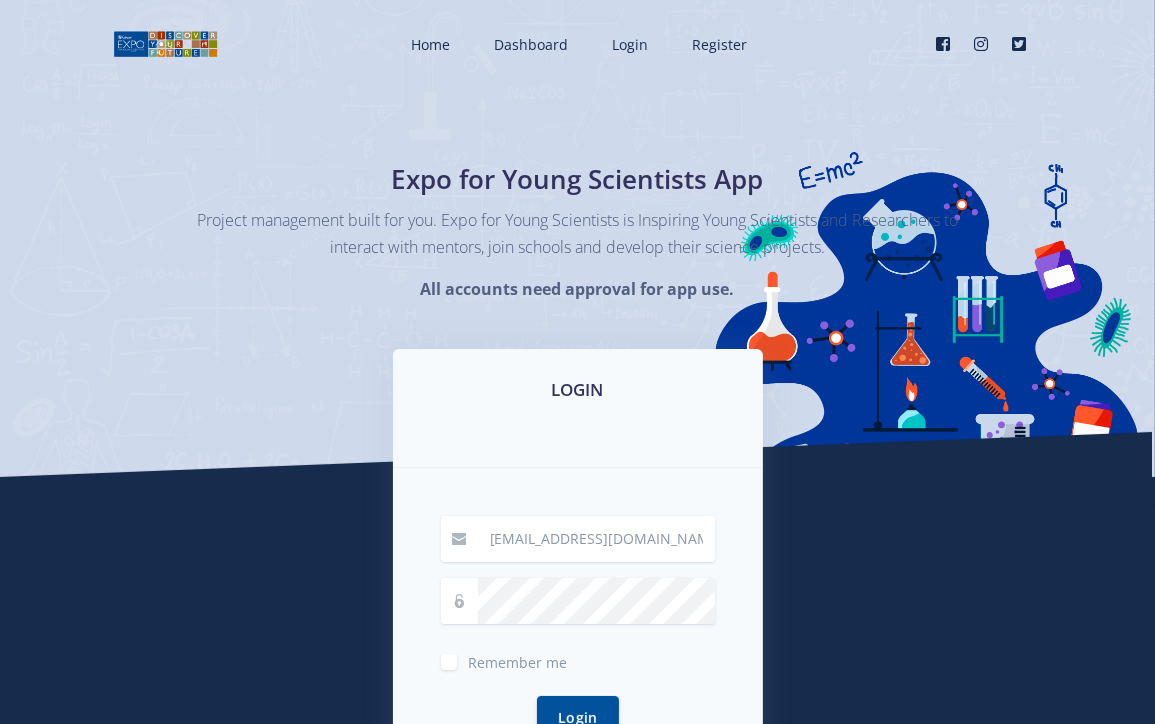 click on "Remember me" at bounding box center [518, 658] 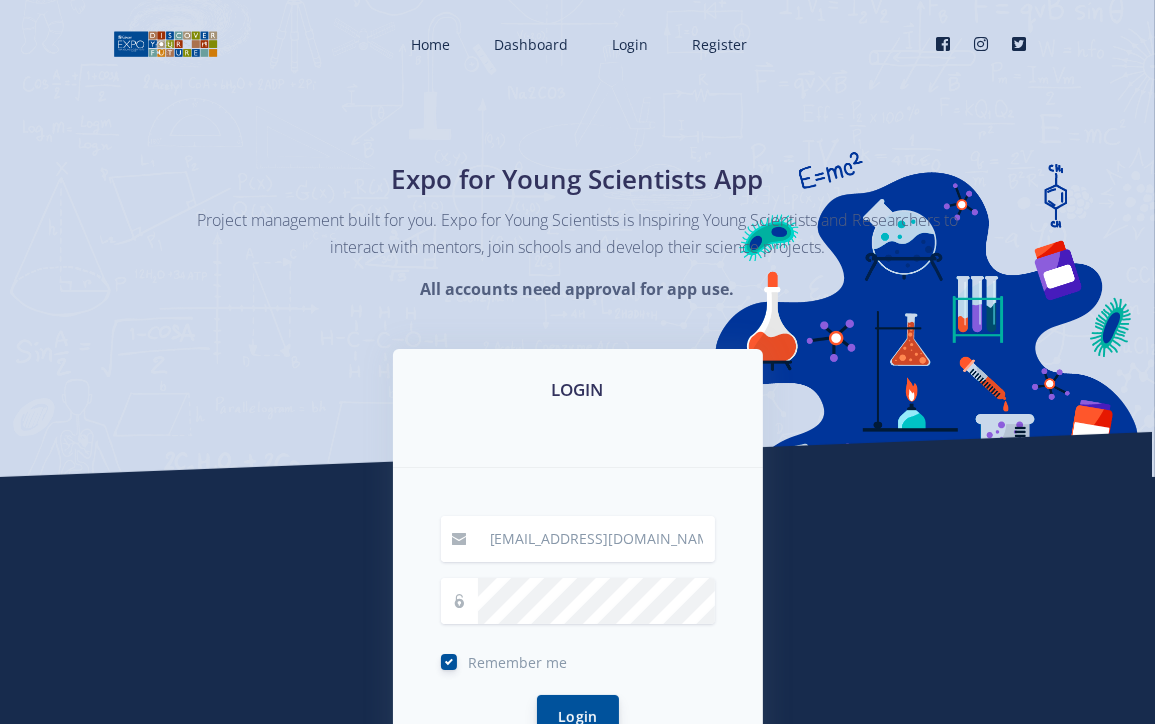 click on "Login" at bounding box center (578, 716) 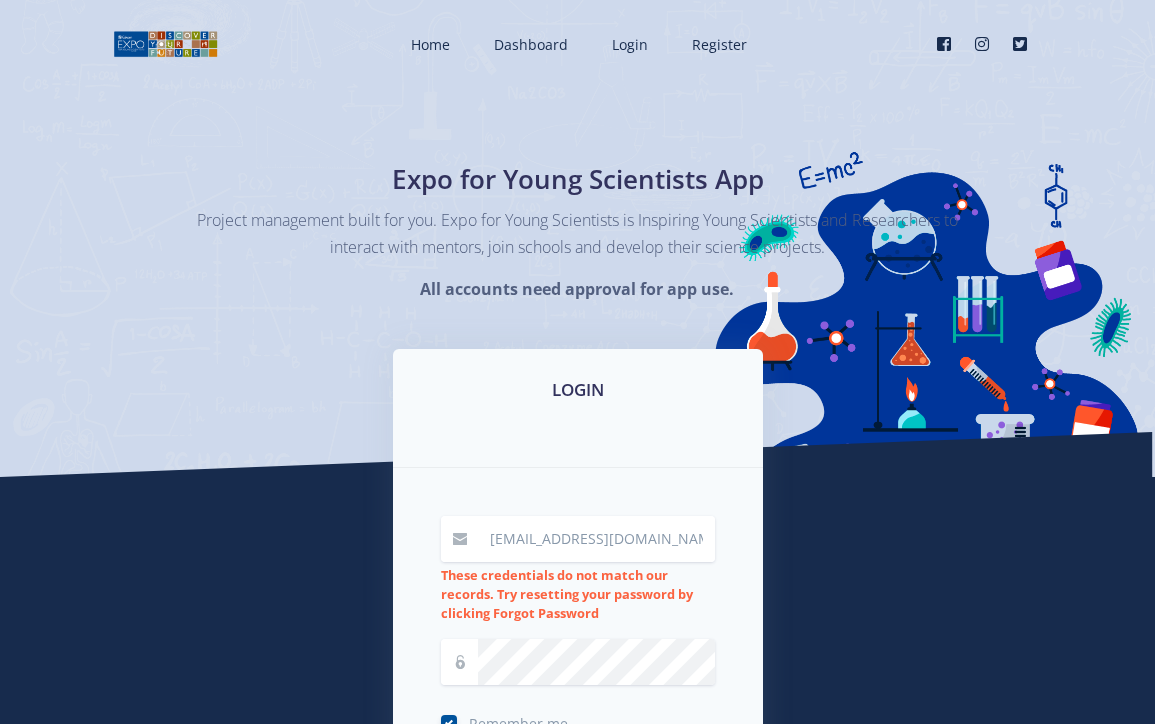 scroll, scrollTop: 0, scrollLeft: 0, axis: both 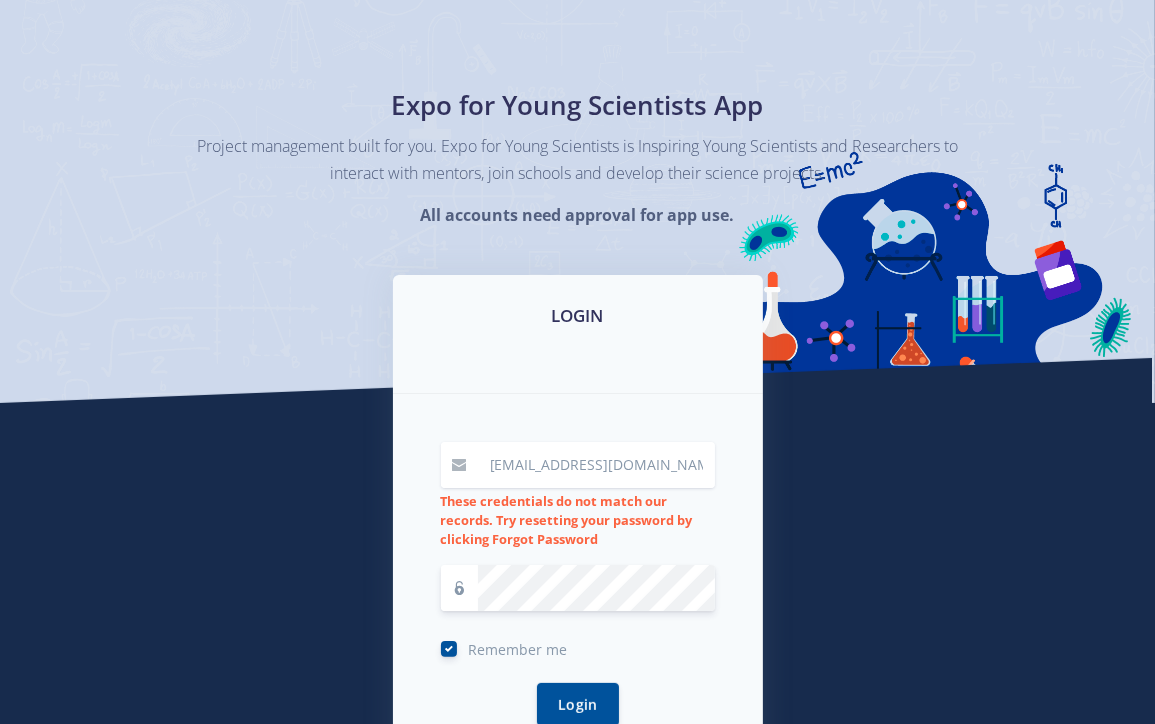 click on "Login" at bounding box center (578, 704) 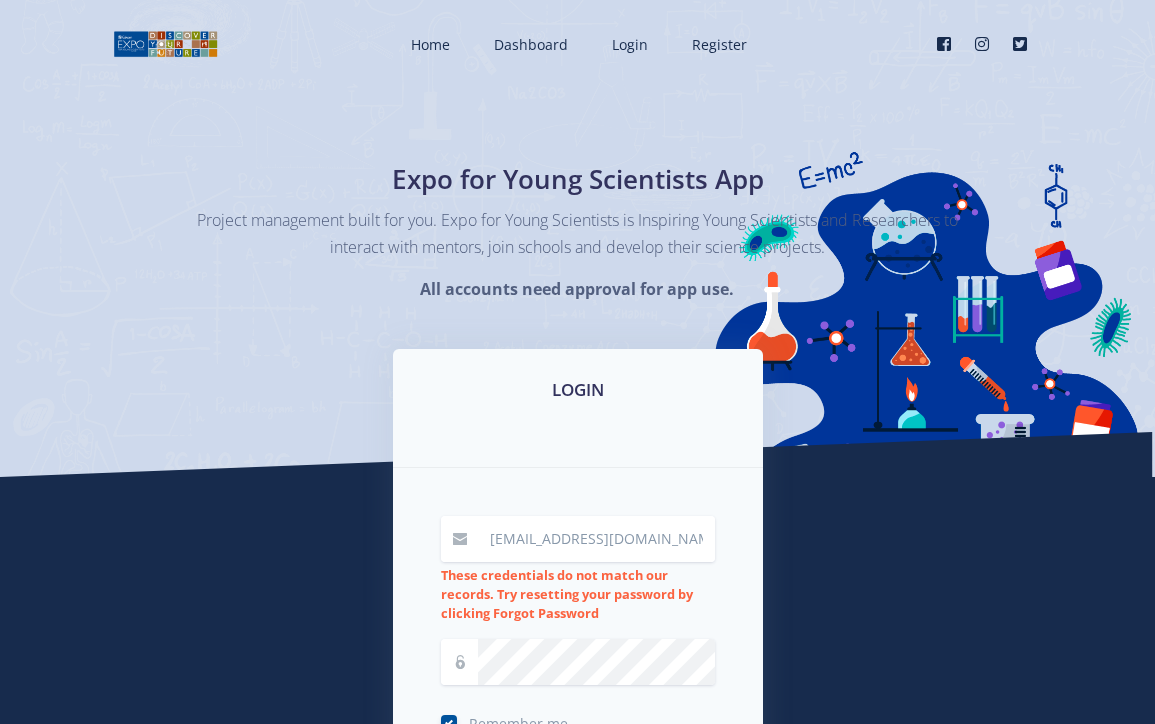scroll, scrollTop: 0, scrollLeft: 0, axis: both 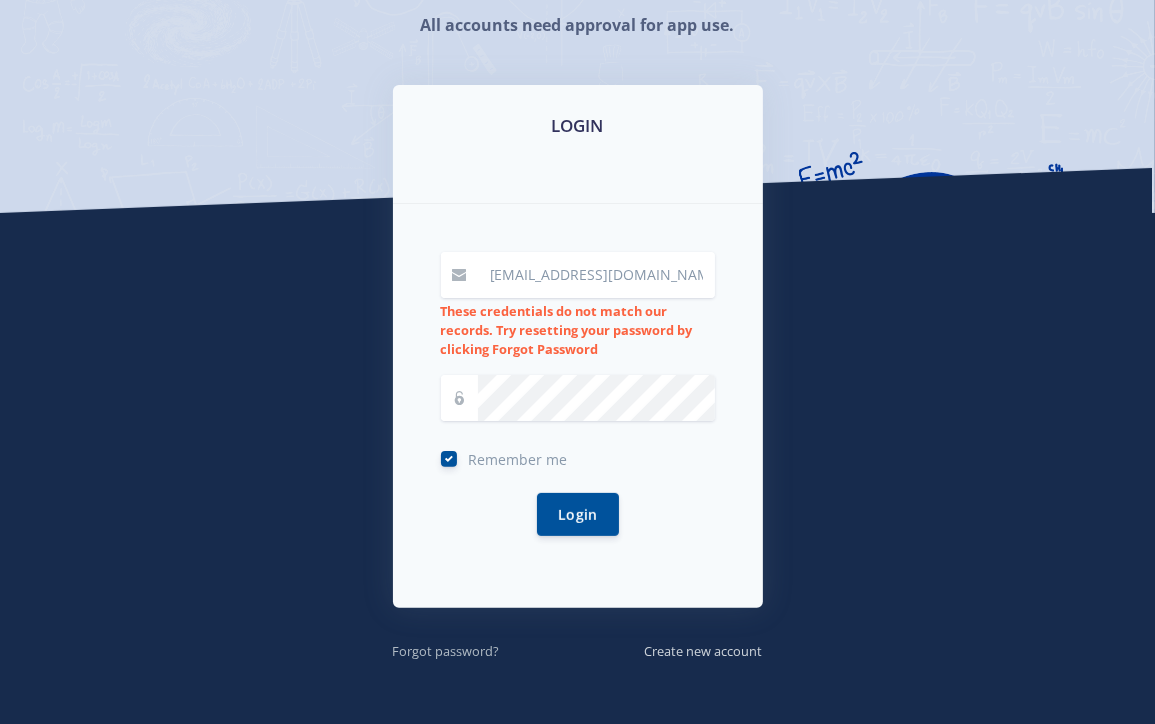 click on "Forgot password?" at bounding box center (446, 651) 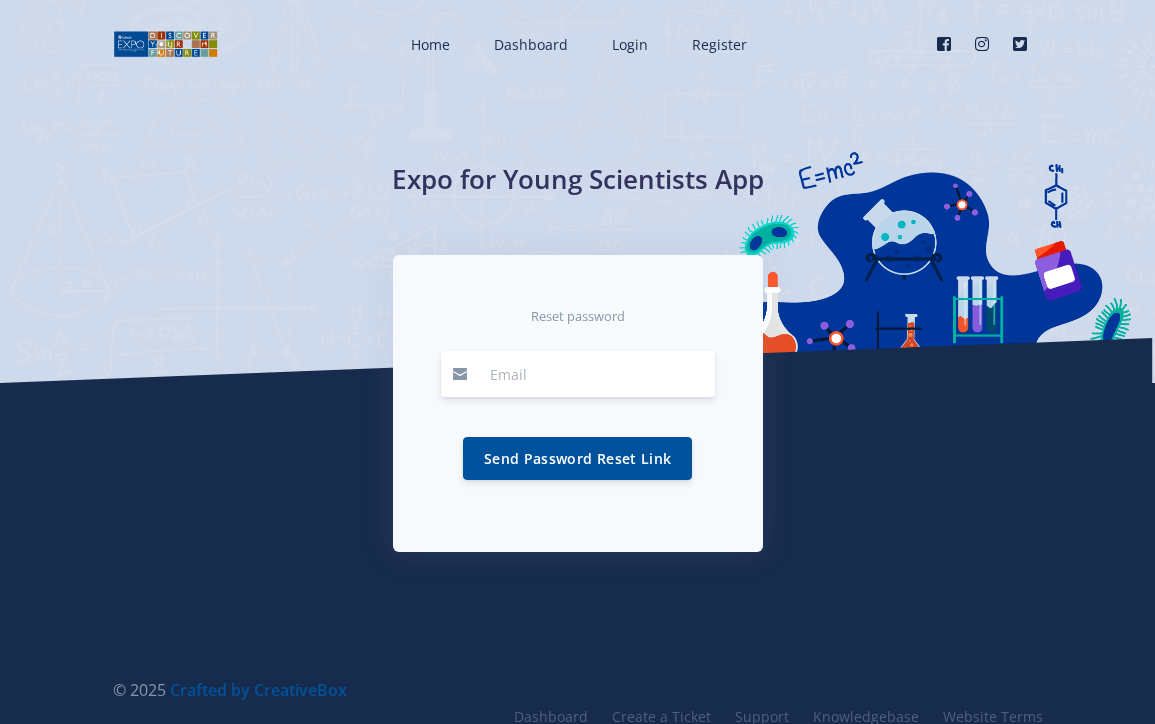 scroll, scrollTop: 0, scrollLeft: 0, axis: both 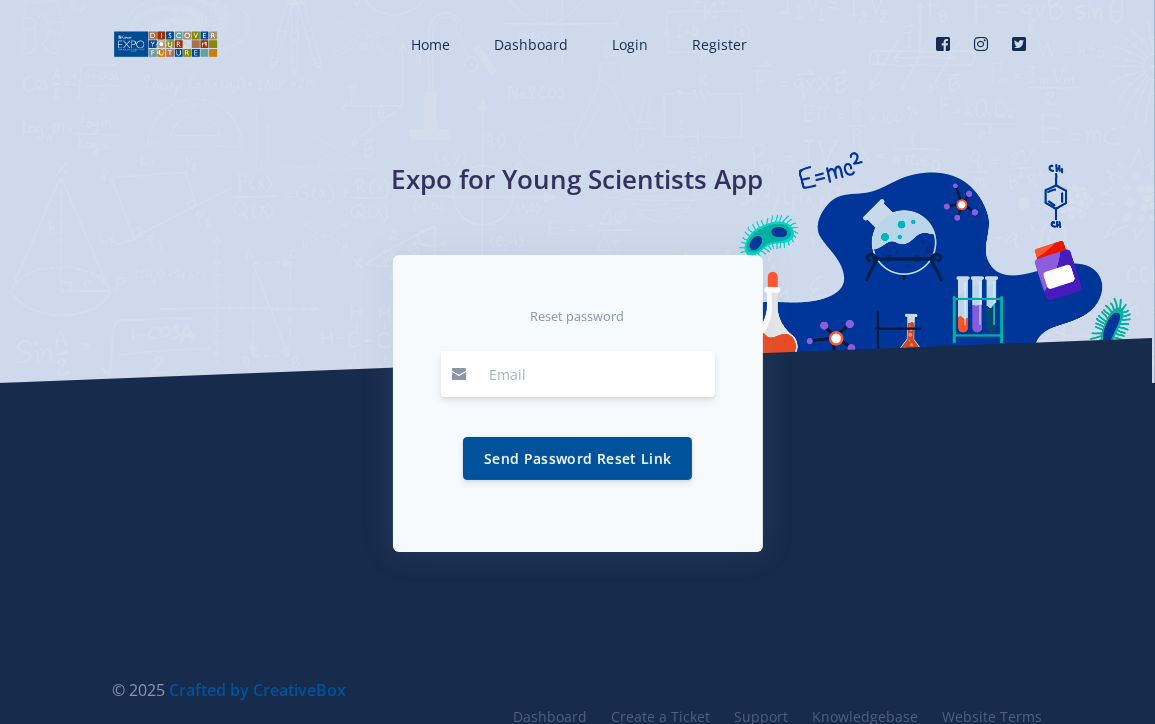 click at bounding box center (596, 374) 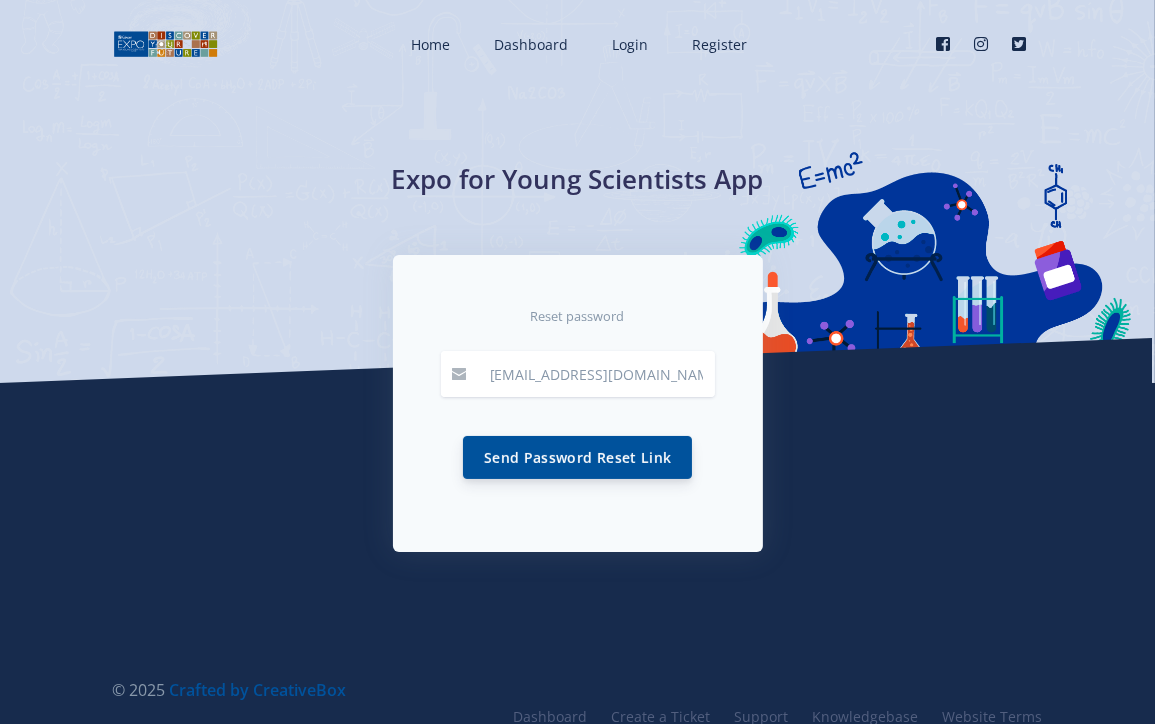 click on "Send Password Reset Link" at bounding box center [577, 457] 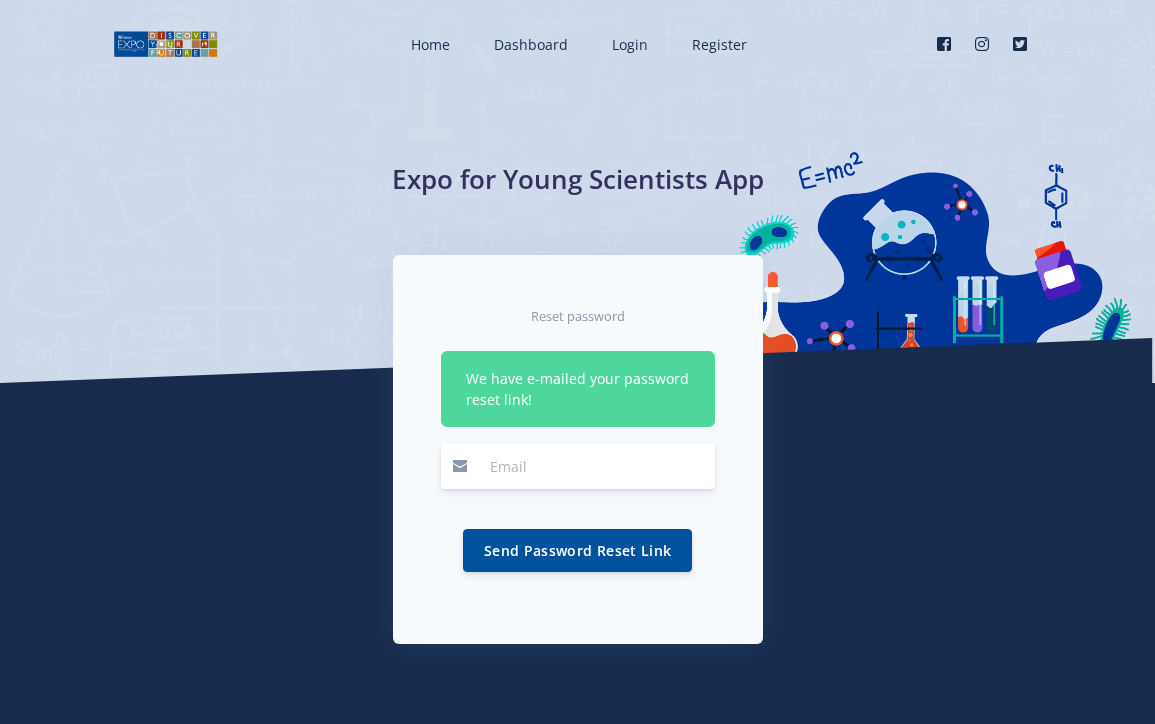 scroll, scrollTop: 0, scrollLeft: 0, axis: both 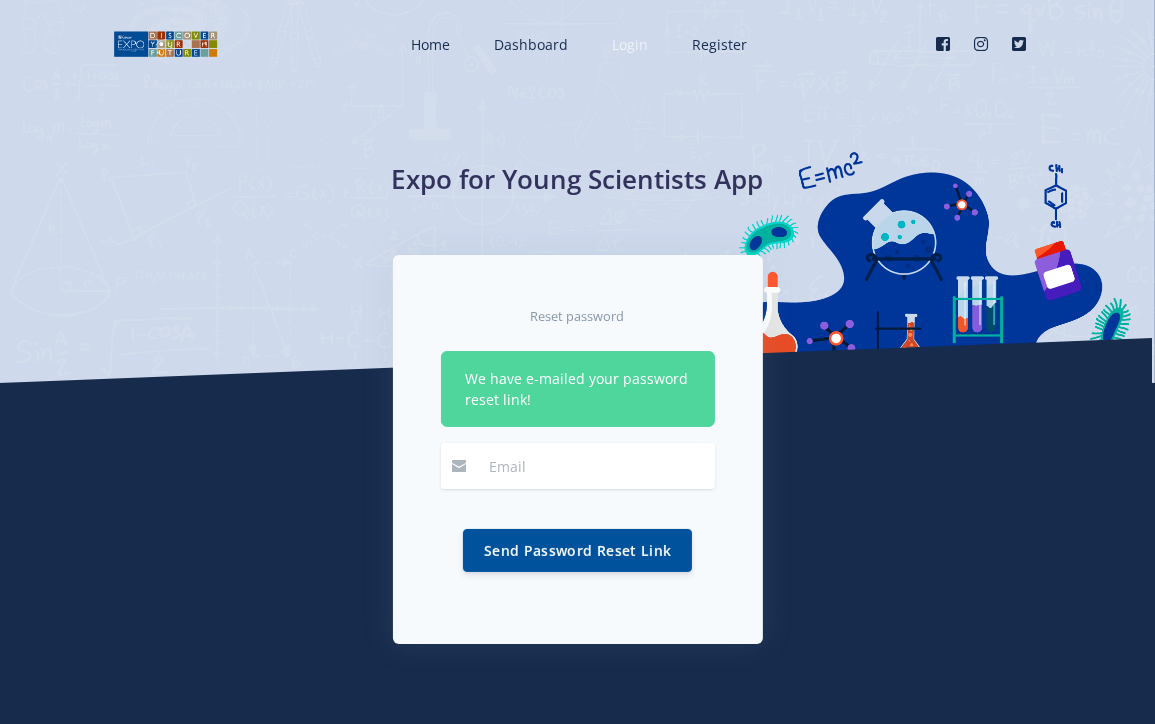 click on "Login" at bounding box center (630, 44) 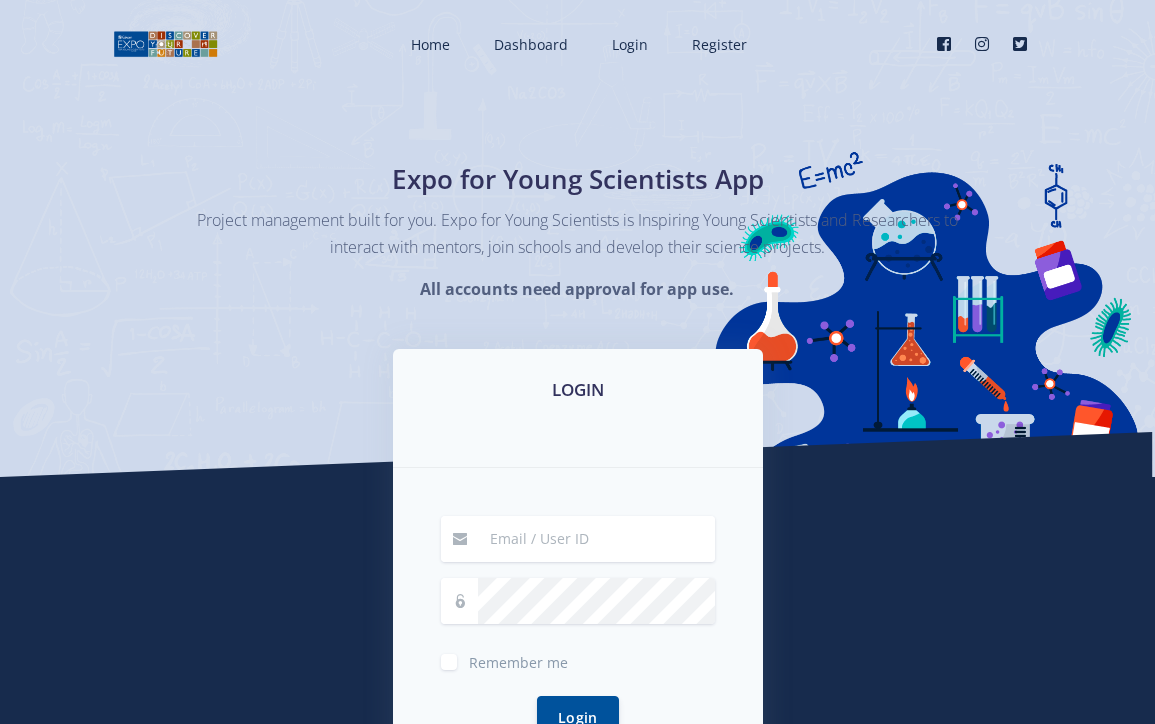 scroll, scrollTop: 0, scrollLeft: 0, axis: both 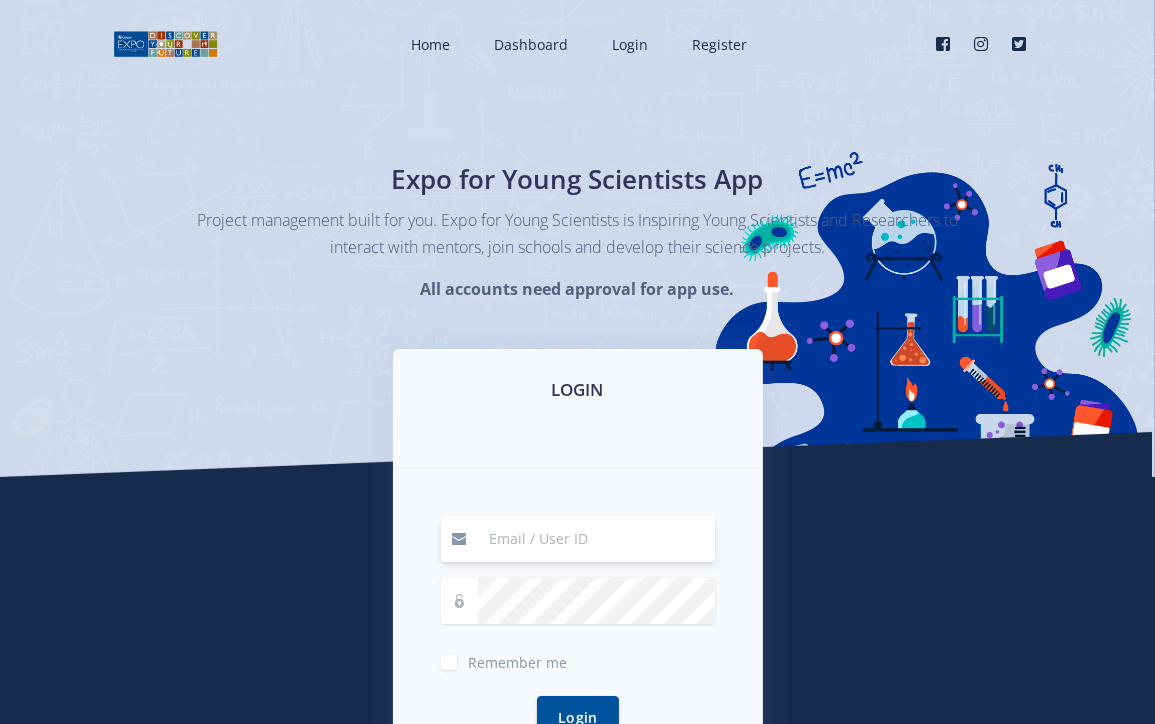 click at bounding box center (596, 539) 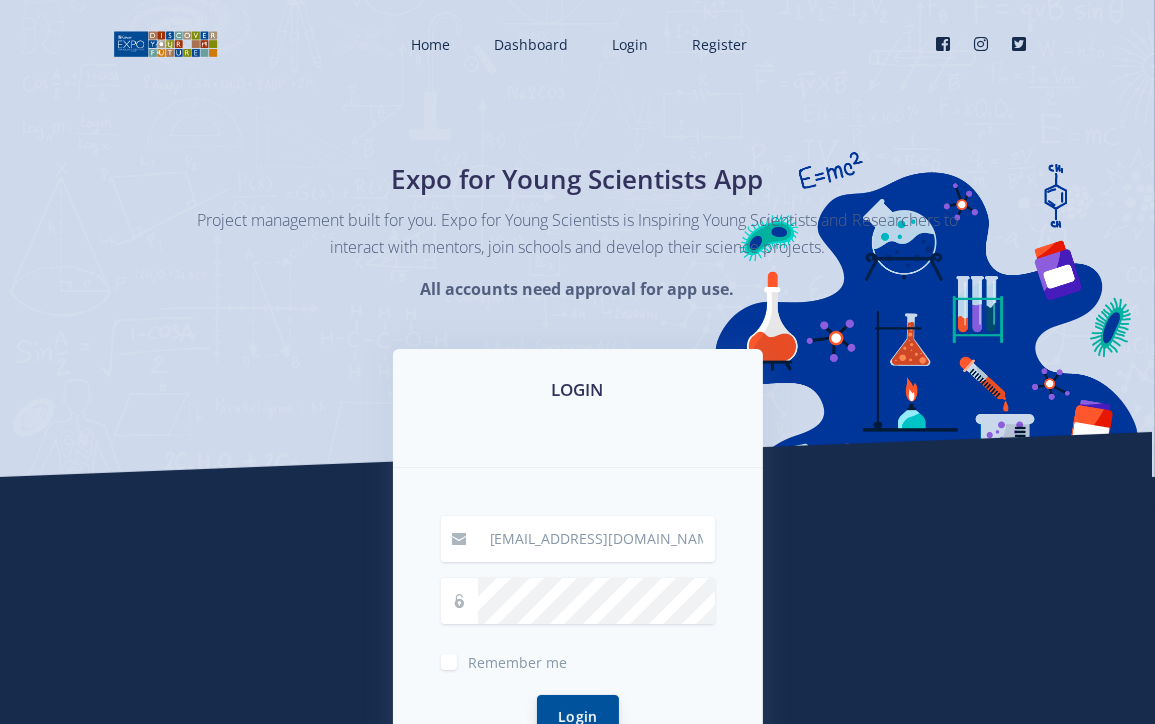 click on "Login" at bounding box center [578, 716] 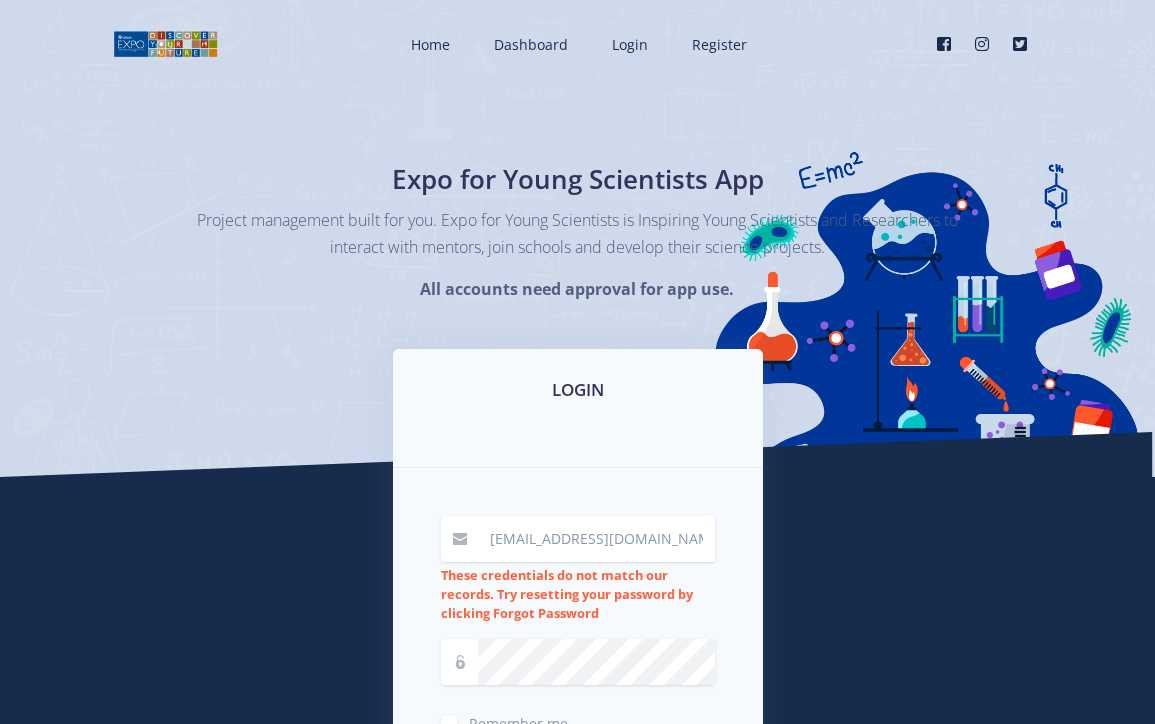 scroll, scrollTop: 0, scrollLeft: 0, axis: both 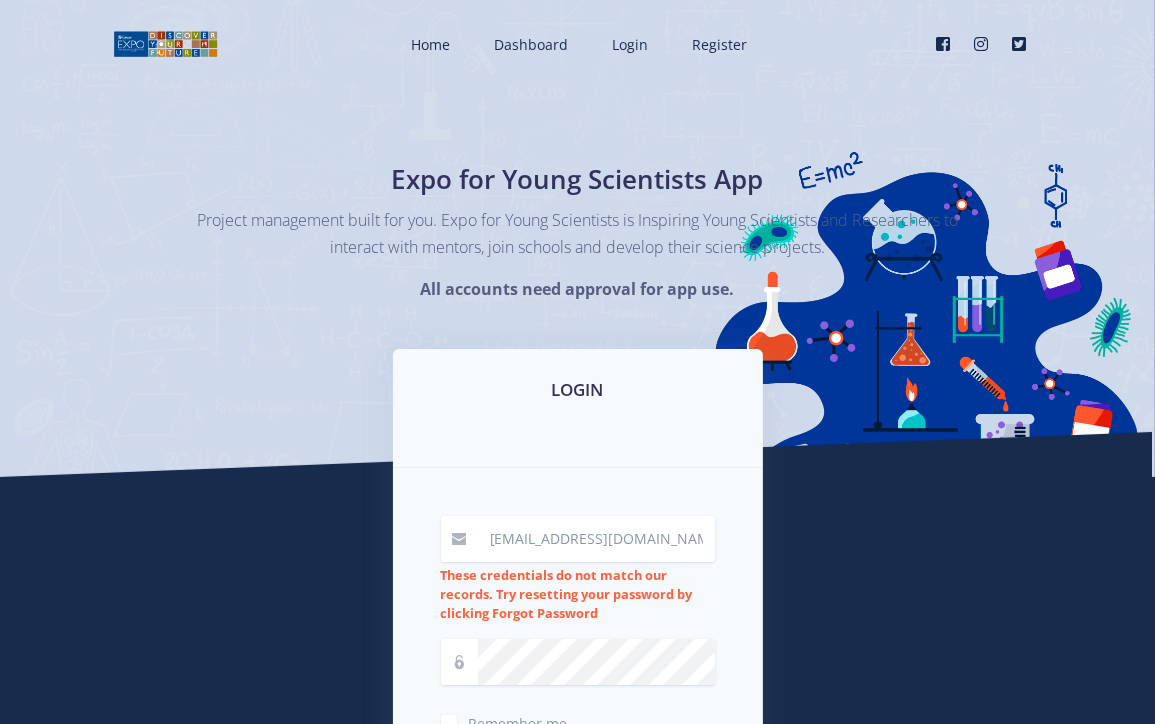 click on "[EMAIL_ADDRESS][DOMAIN_NAME]" at bounding box center (596, 539) 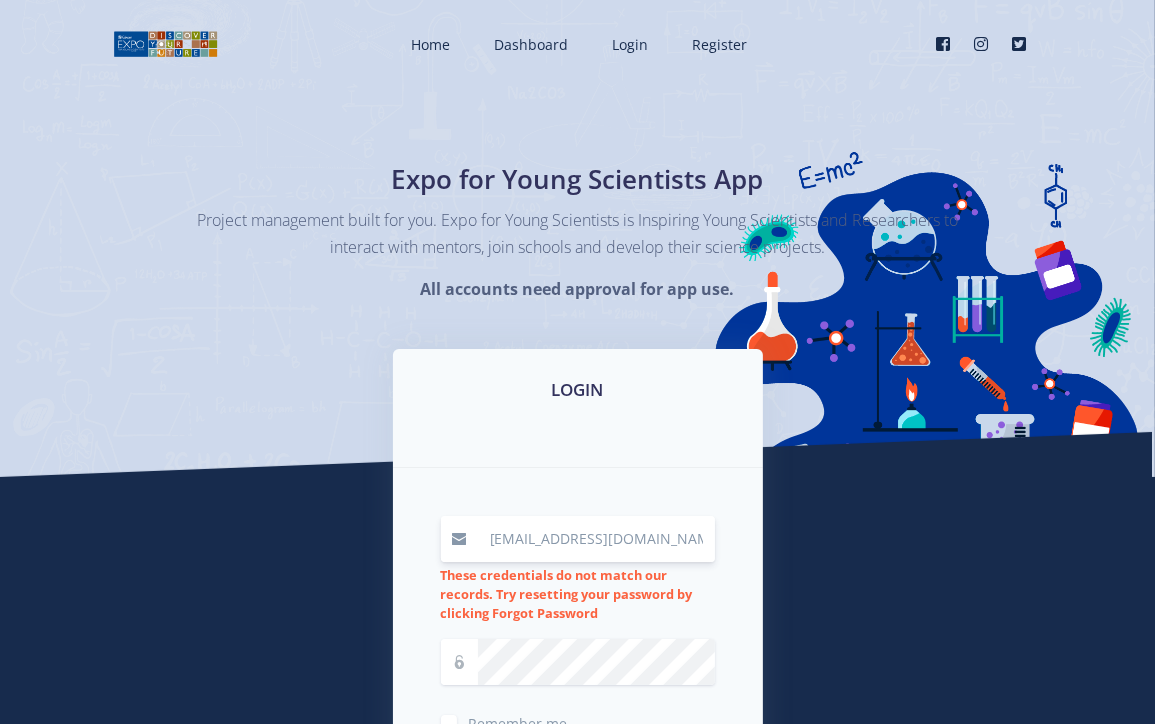 click on "otheliareamogetse@gmail.com" at bounding box center [596, 539] 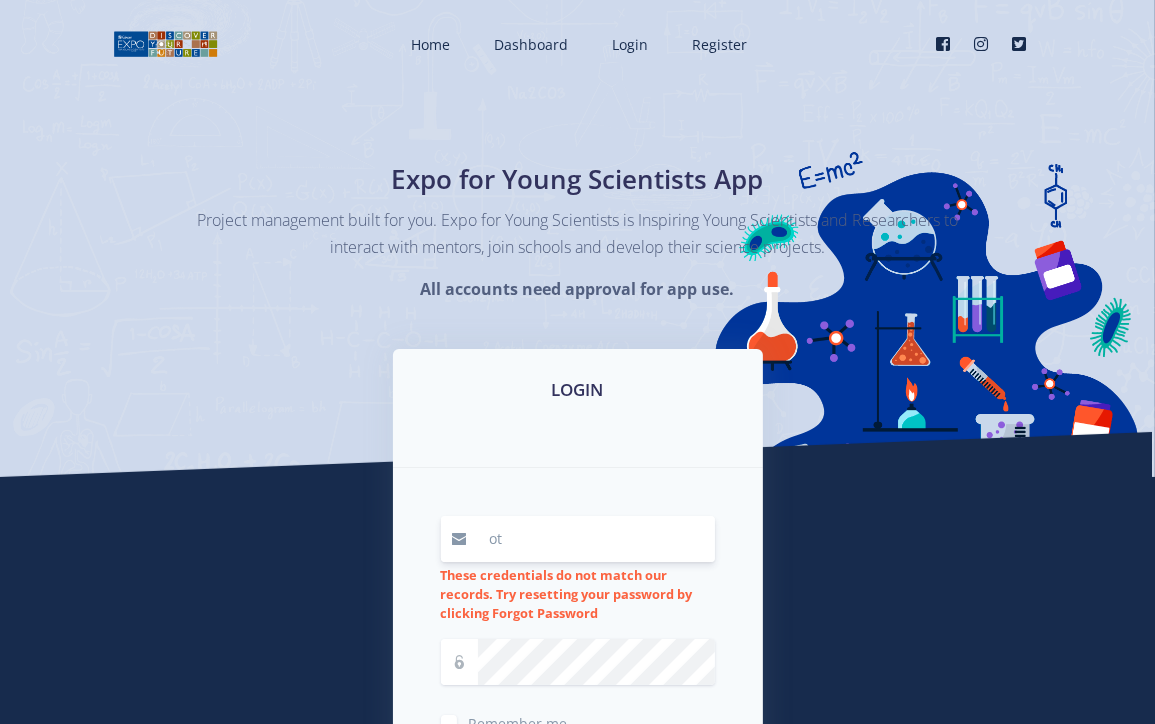 type on "o" 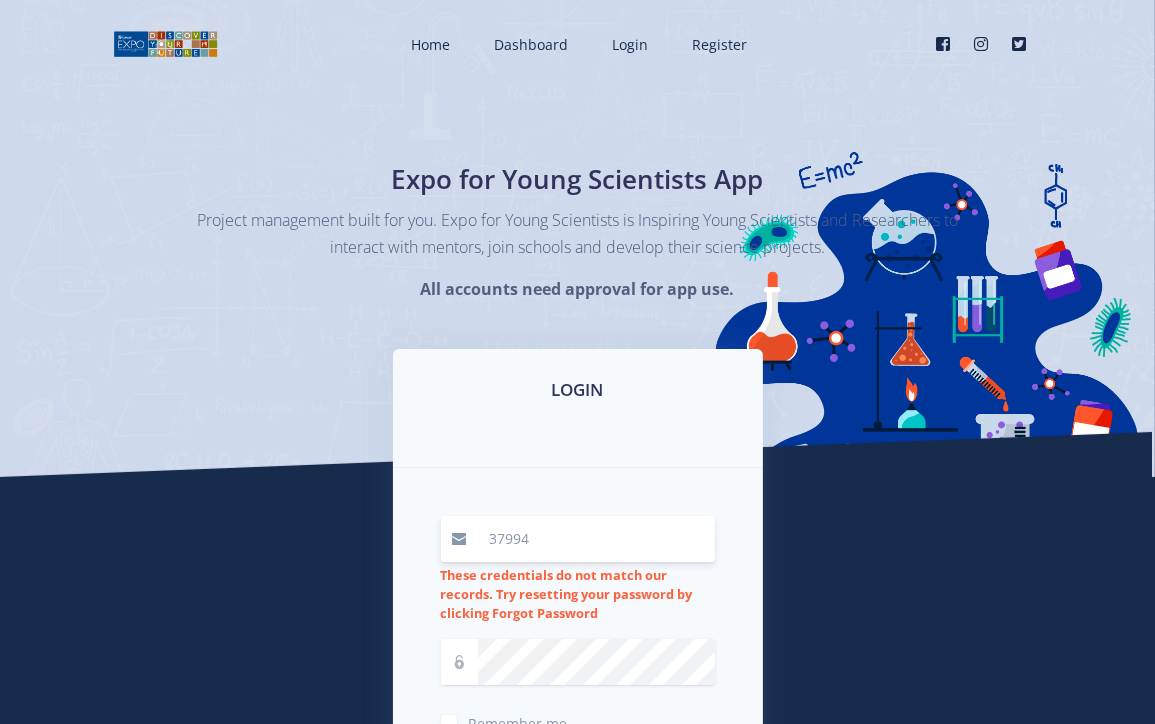 type on "37994" 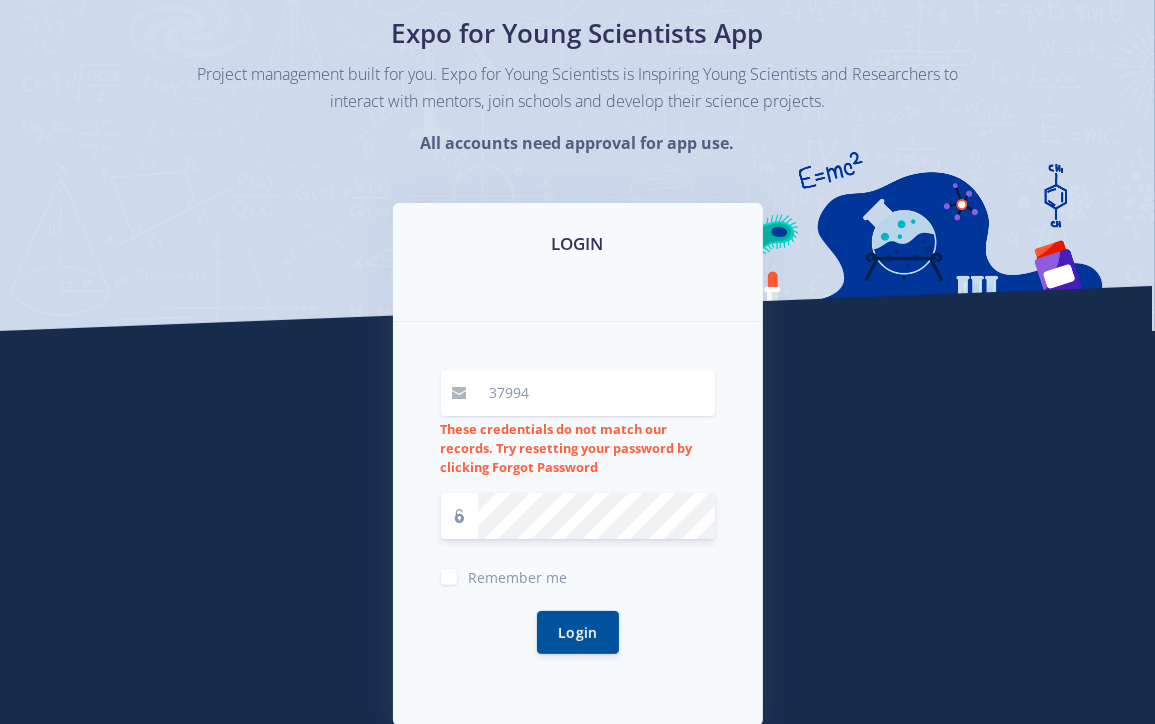 scroll, scrollTop: 142, scrollLeft: 0, axis: vertical 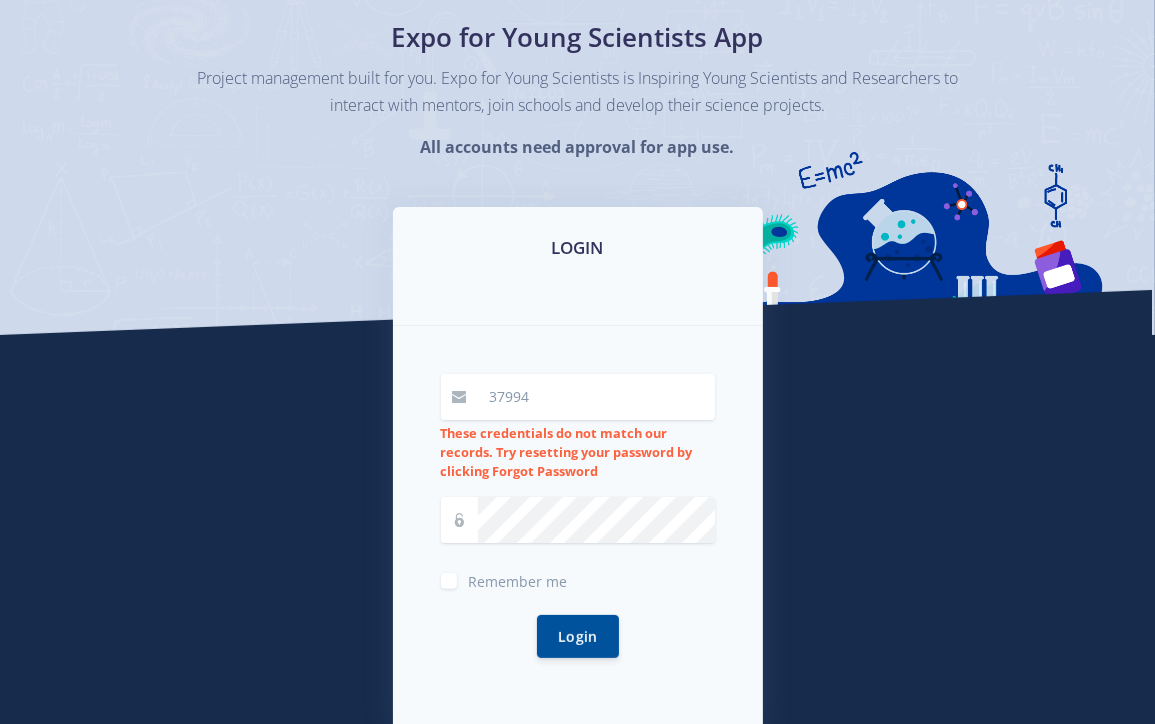 click on "Remember me" at bounding box center (518, 577) 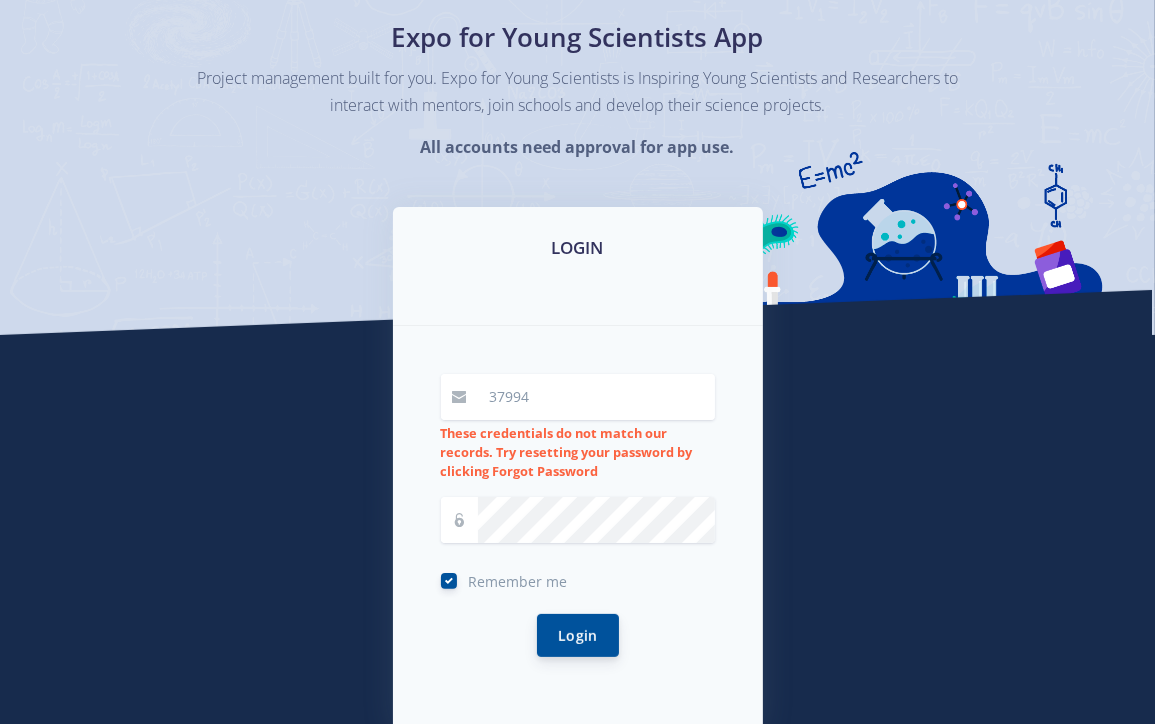 click on "Login" at bounding box center [578, 635] 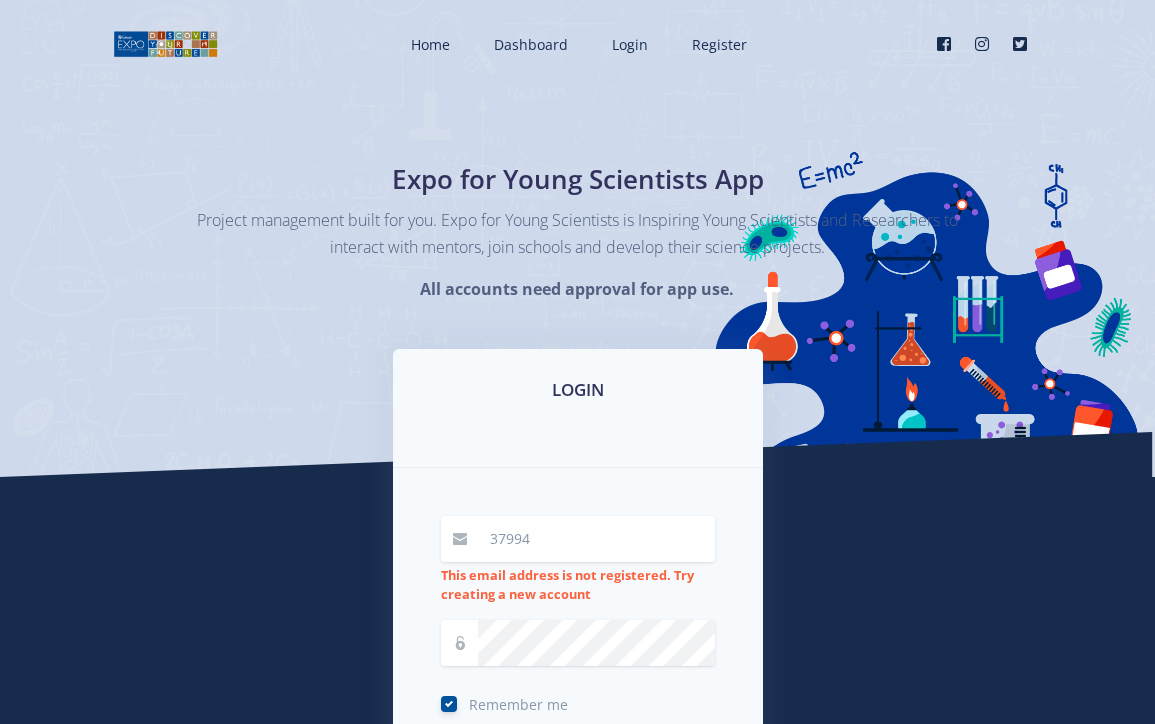 scroll, scrollTop: 0, scrollLeft: 0, axis: both 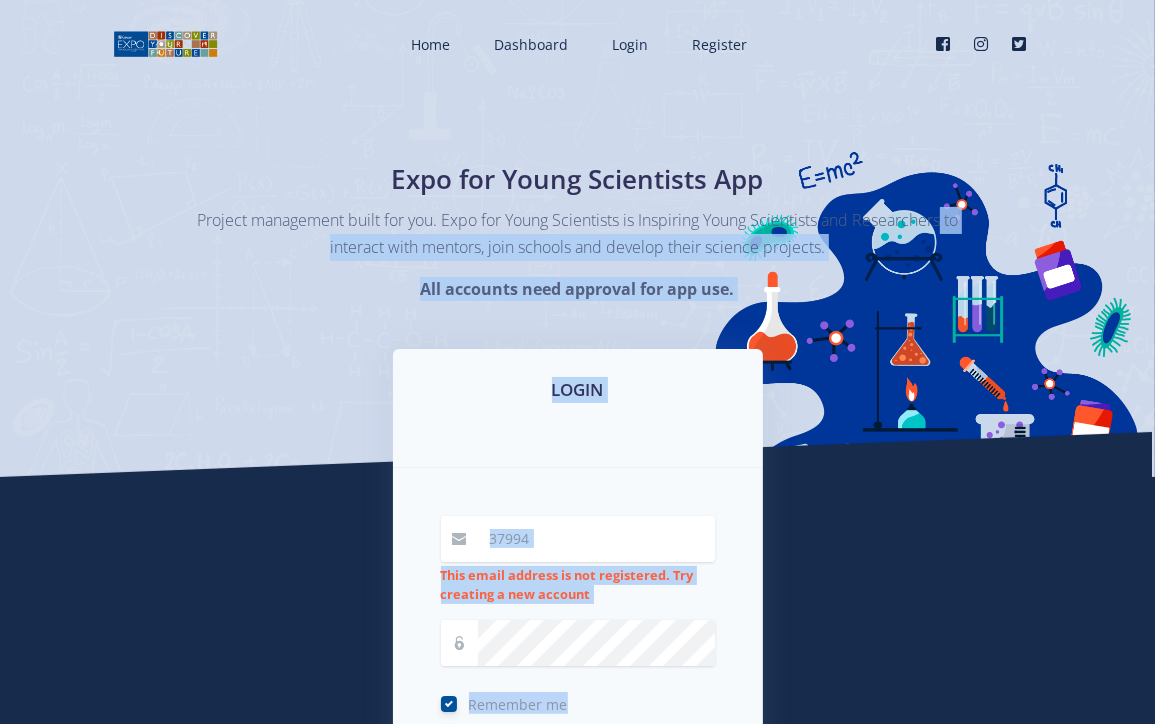 drag, startPoint x: 1153, startPoint y: 215, endPoint x: 1168, endPoint y: 699, distance: 484.2324 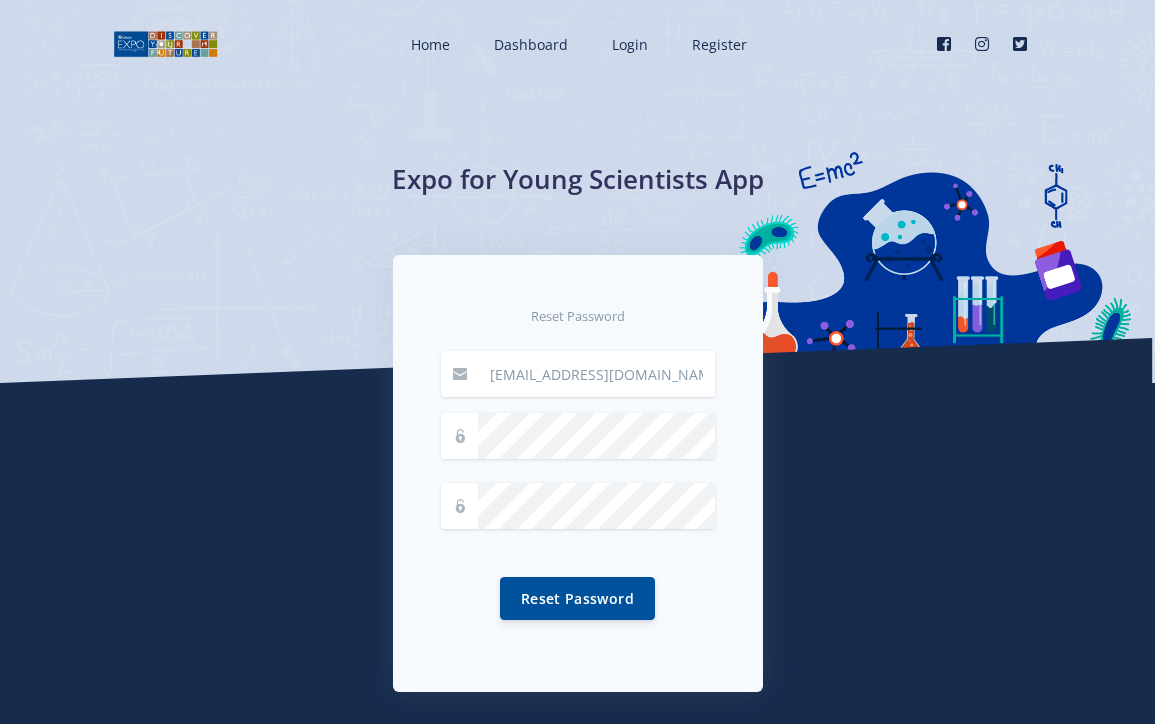 scroll, scrollTop: 0, scrollLeft: 0, axis: both 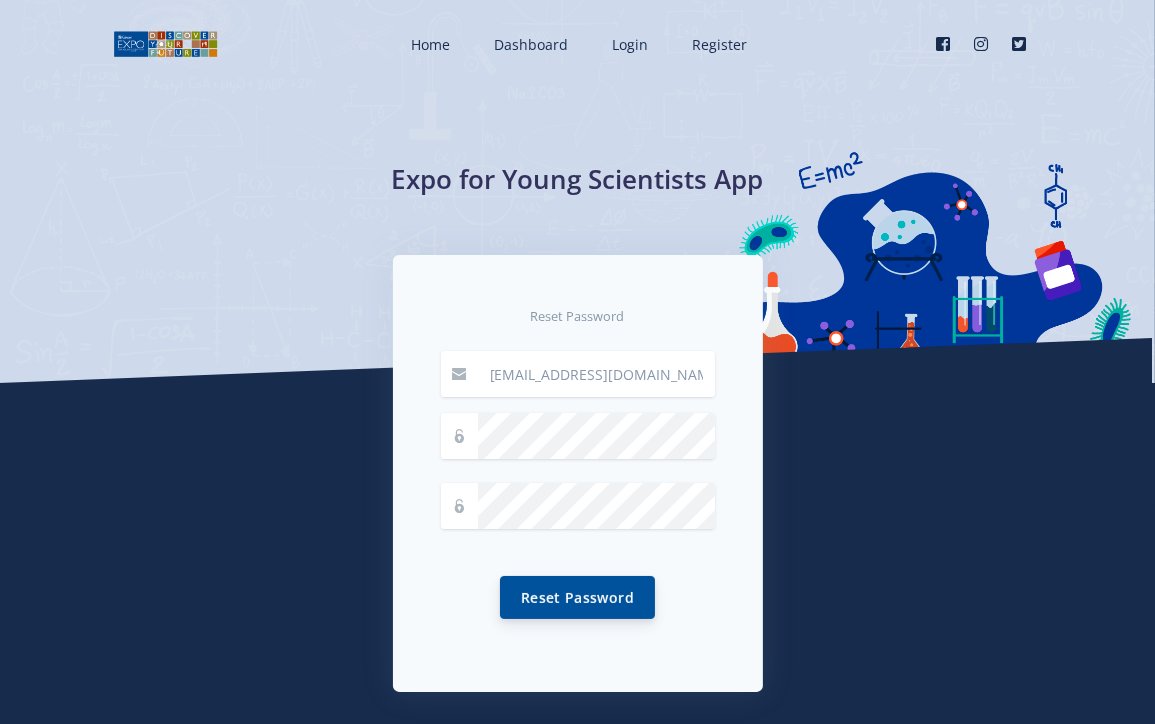click on "Reset Password" at bounding box center [577, 597] 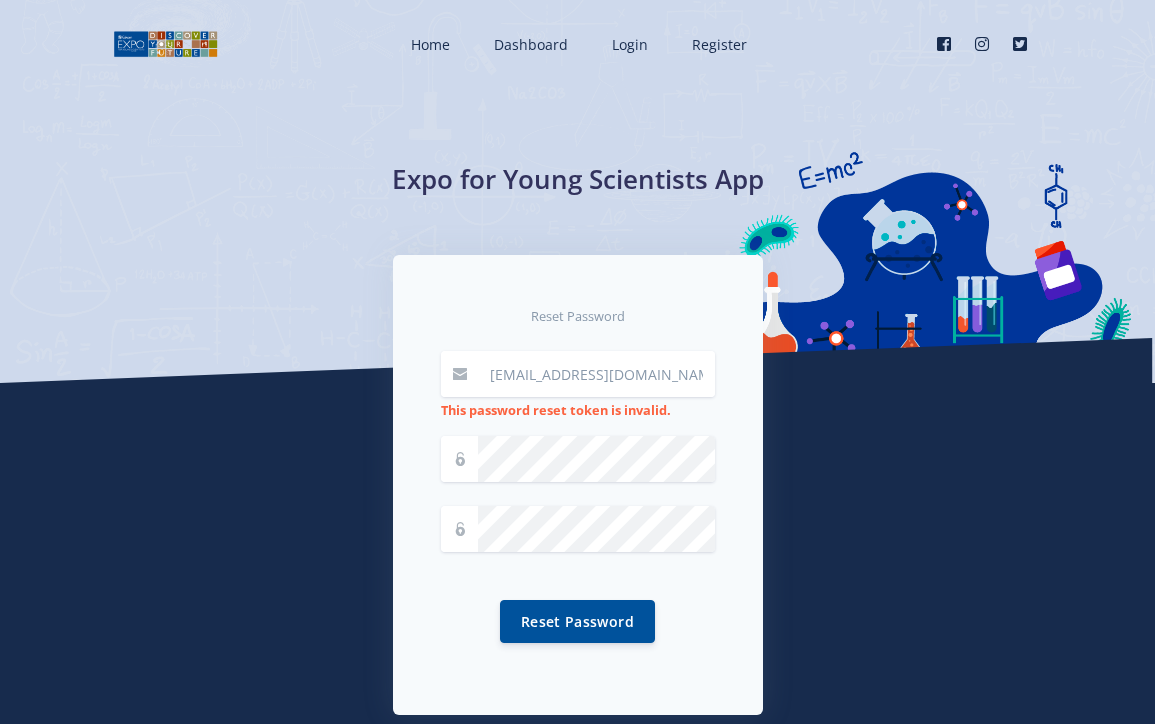 scroll, scrollTop: 0, scrollLeft: 0, axis: both 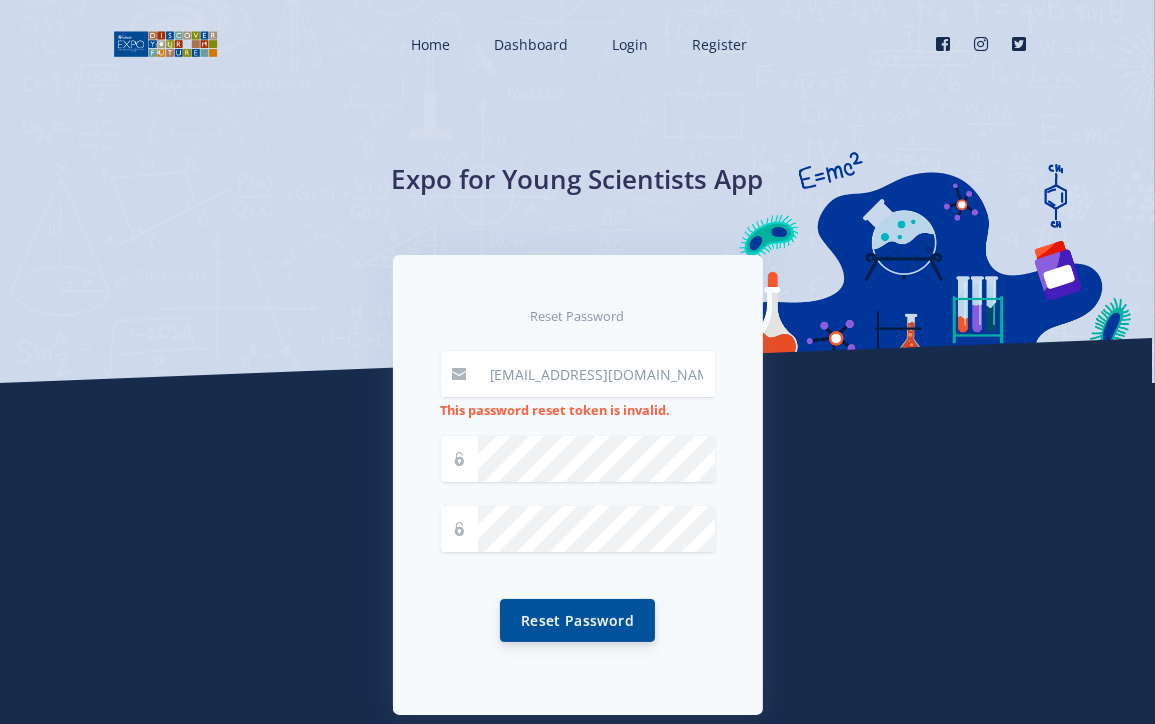 click on "Reset Password" at bounding box center [577, 620] 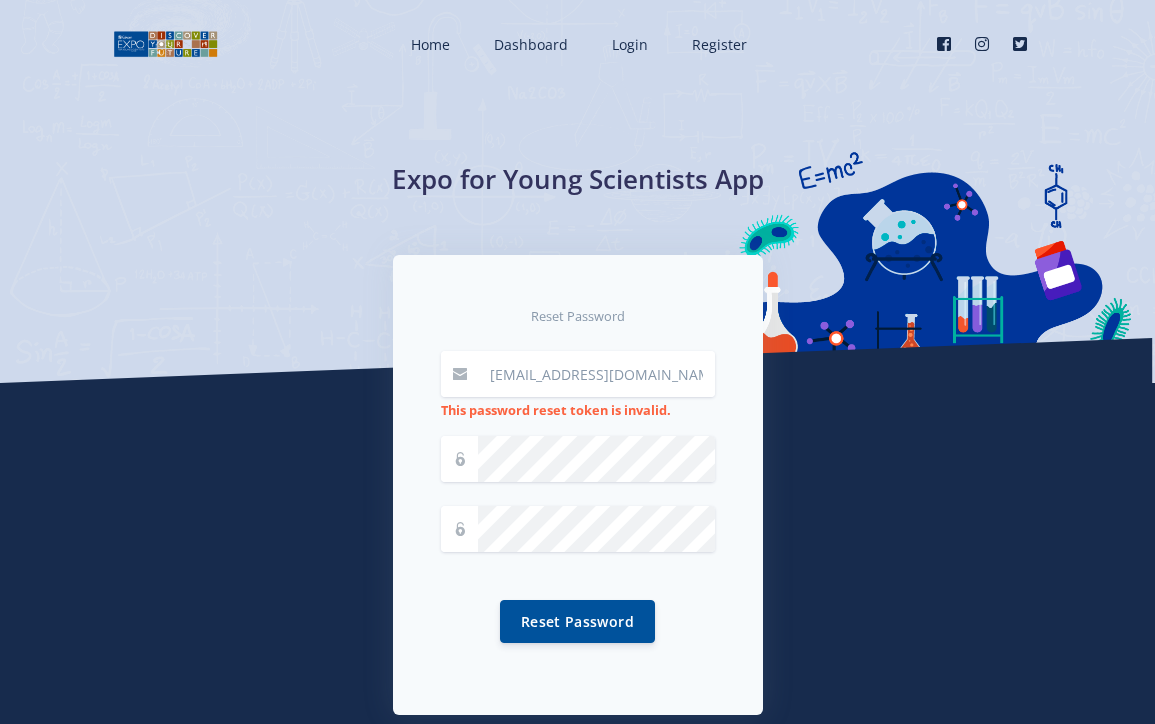 scroll, scrollTop: 0, scrollLeft: 0, axis: both 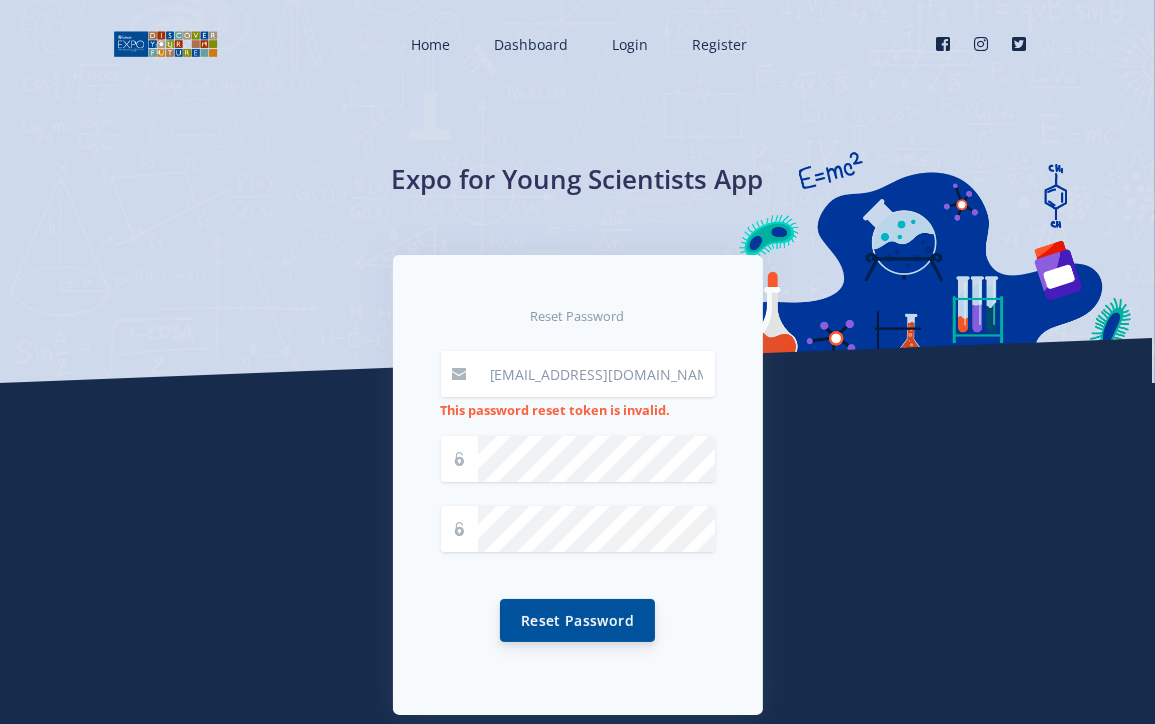 click on "Reset Password" at bounding box center (577, 620) 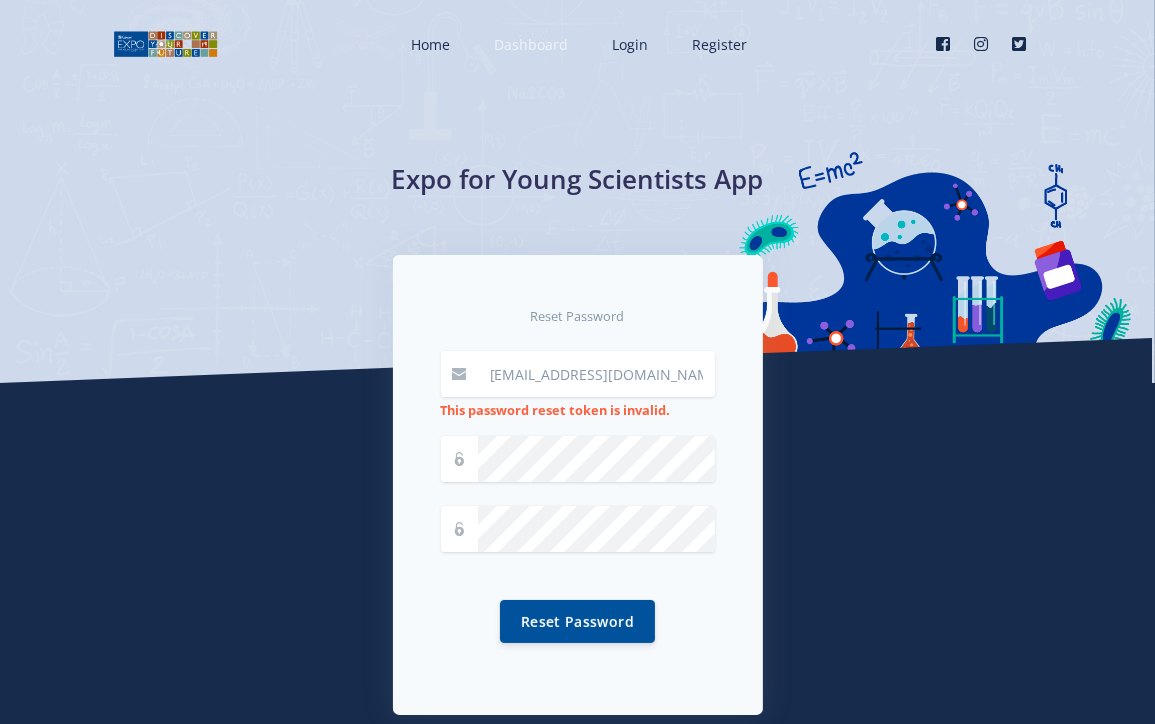 click on "Dashboard" at bounding box center [531, 44] 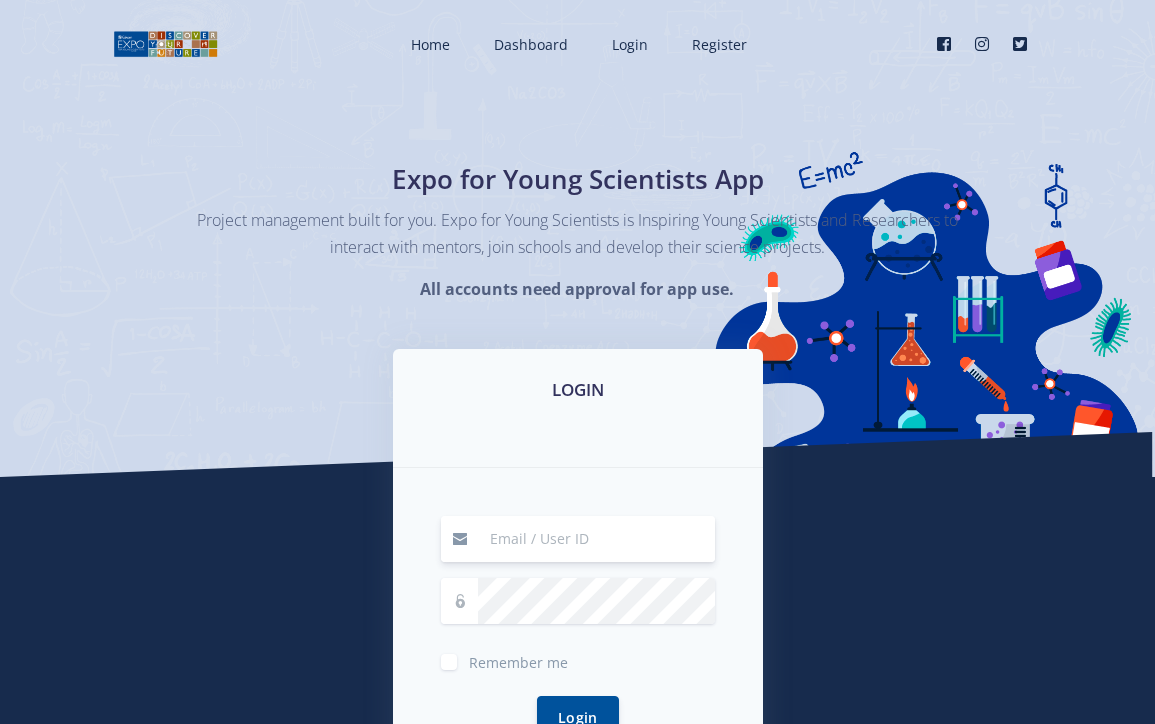 scroll, scrollTop: 0, scrollLeft: 0, axis: both 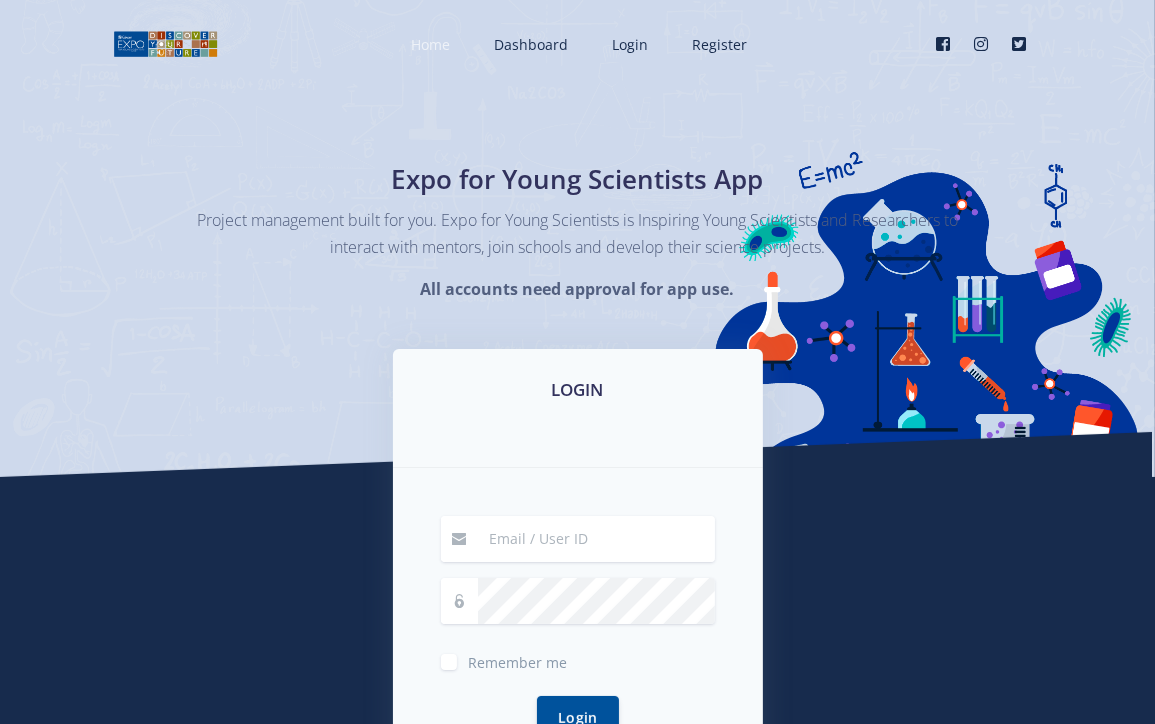 click on "Home" at bounding box center (428, 44) 